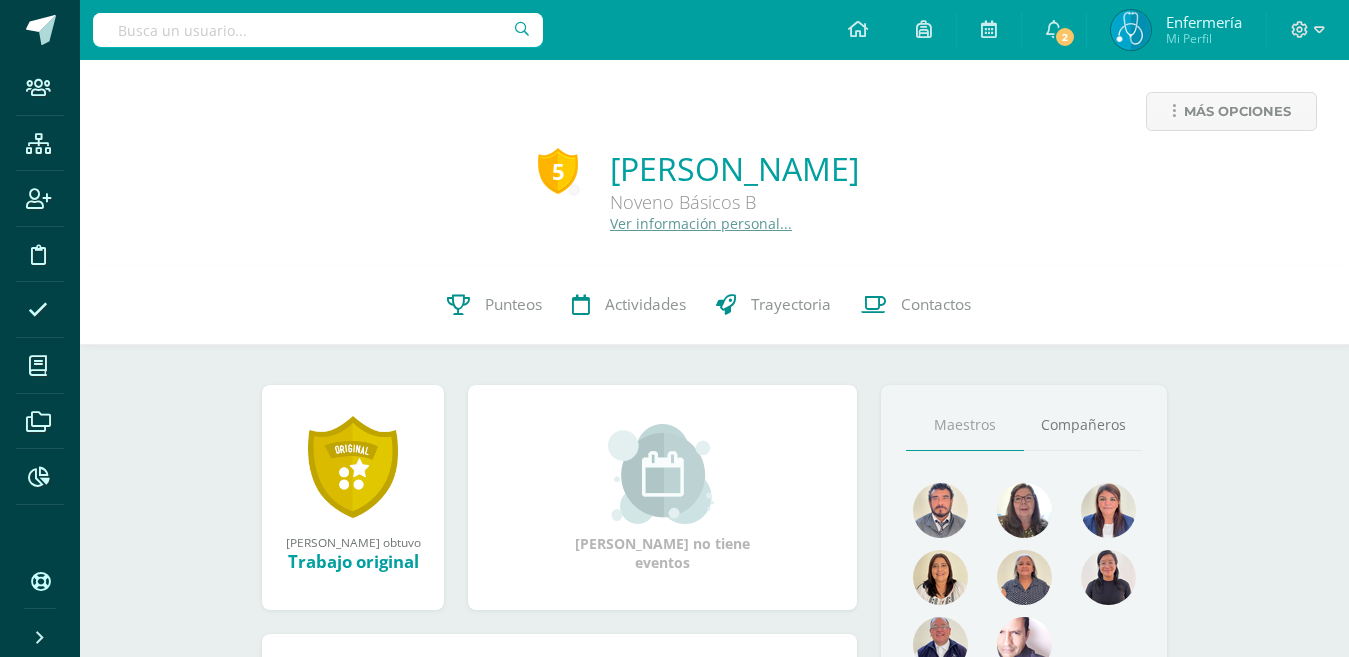 click at bounding box center [318, 30] 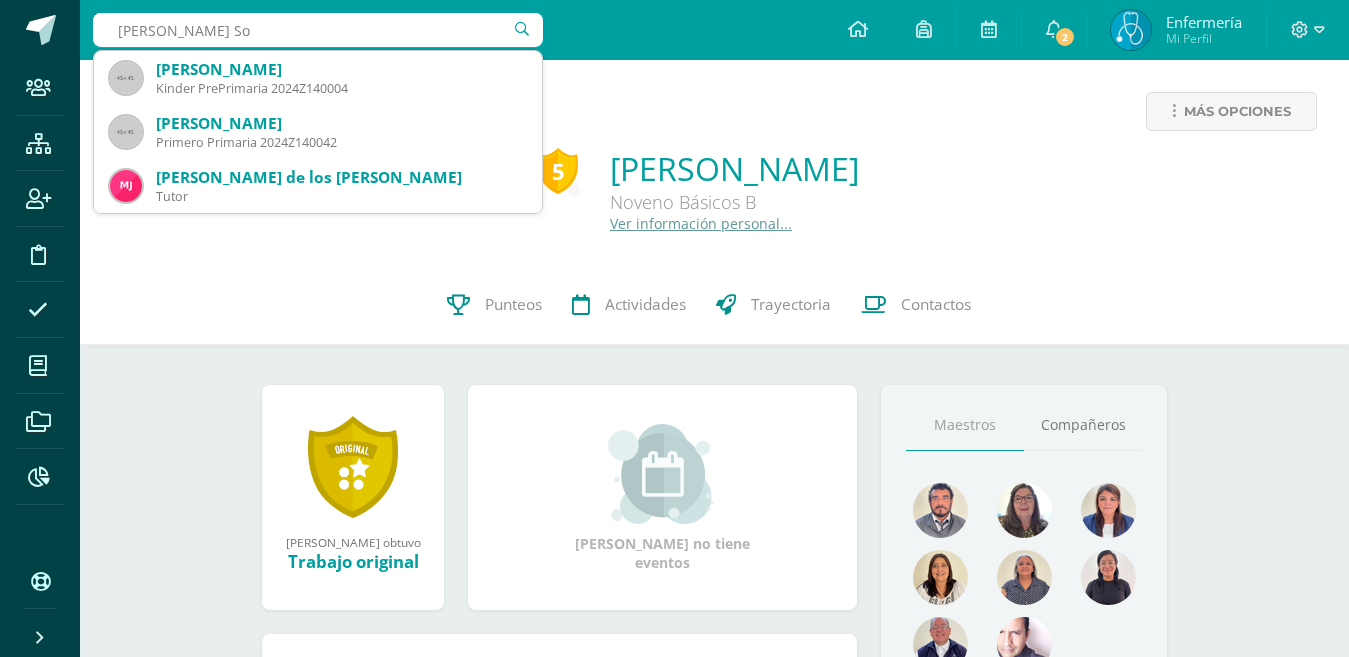 type on "Sofia Sot" 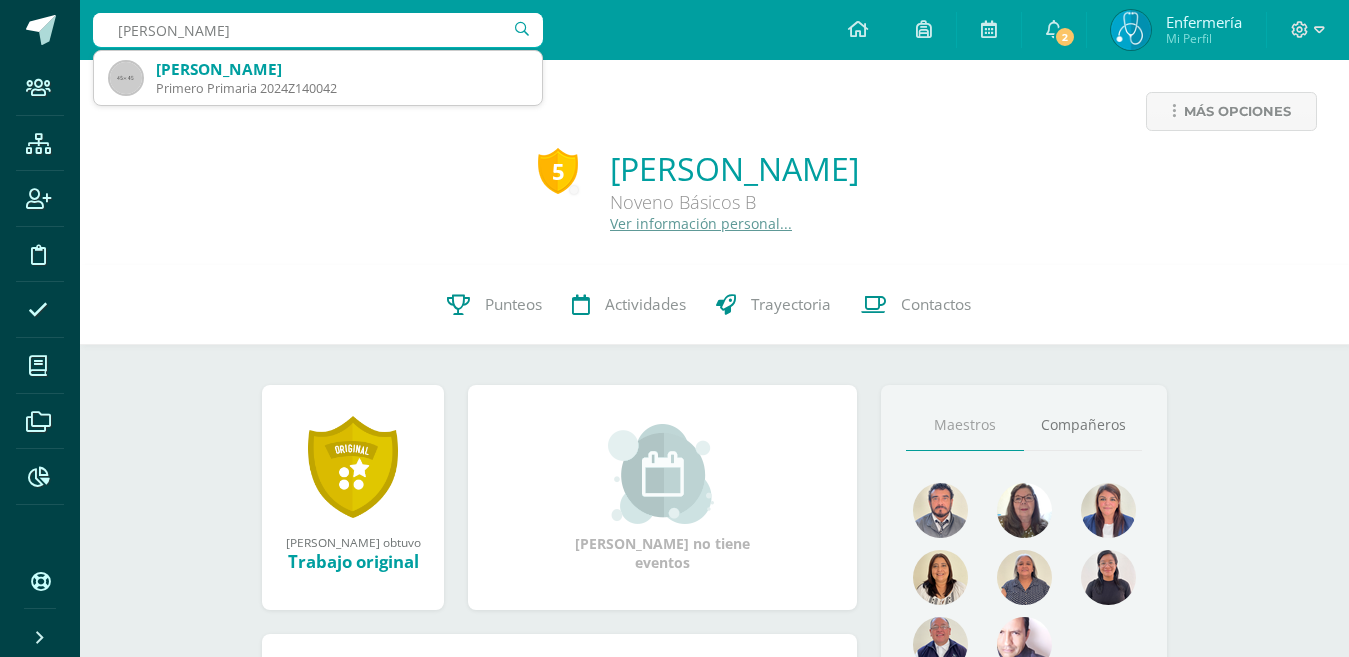 type 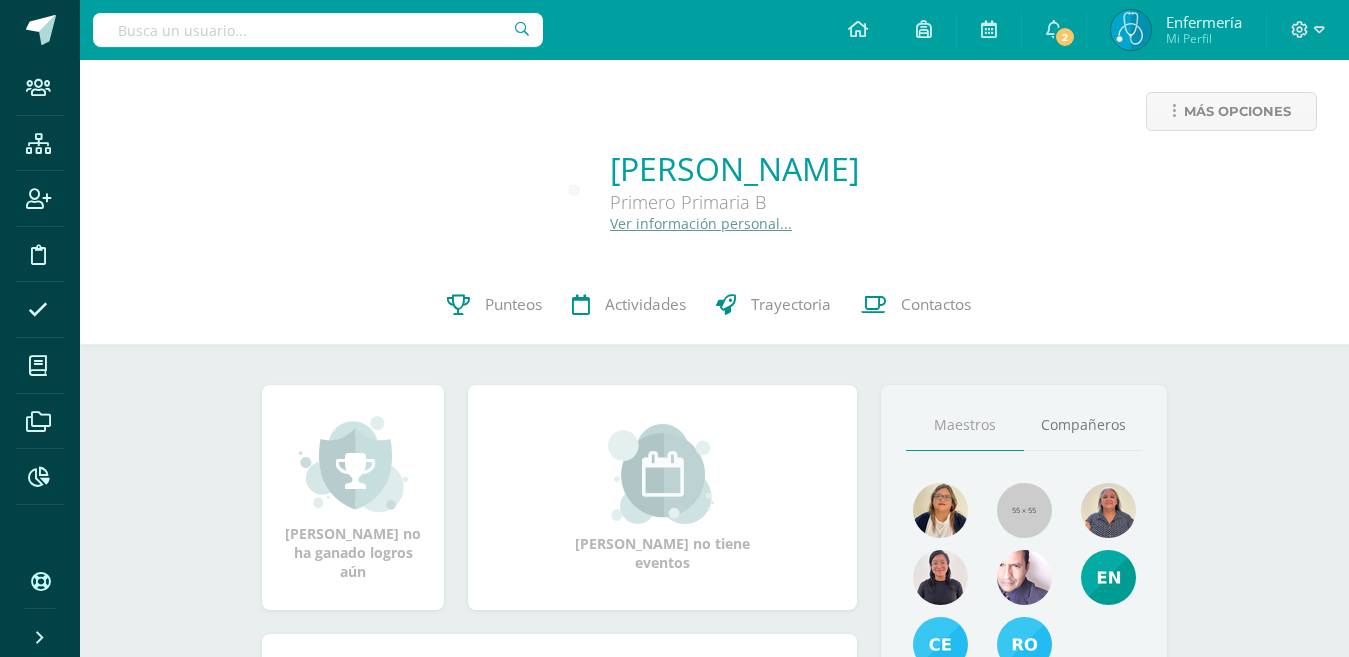 scroll, scrollTop: 0, scrollLeft: 0, axis: both 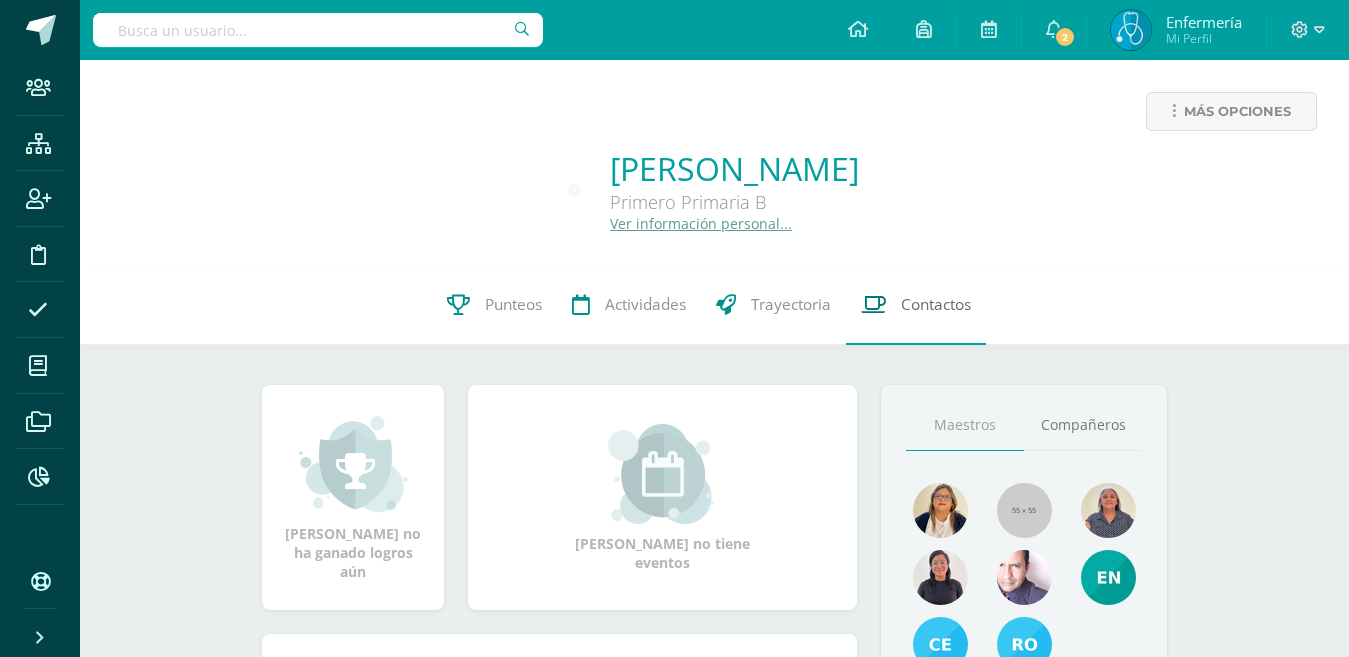 click on "Contactos" at bounding box center [936, 304] 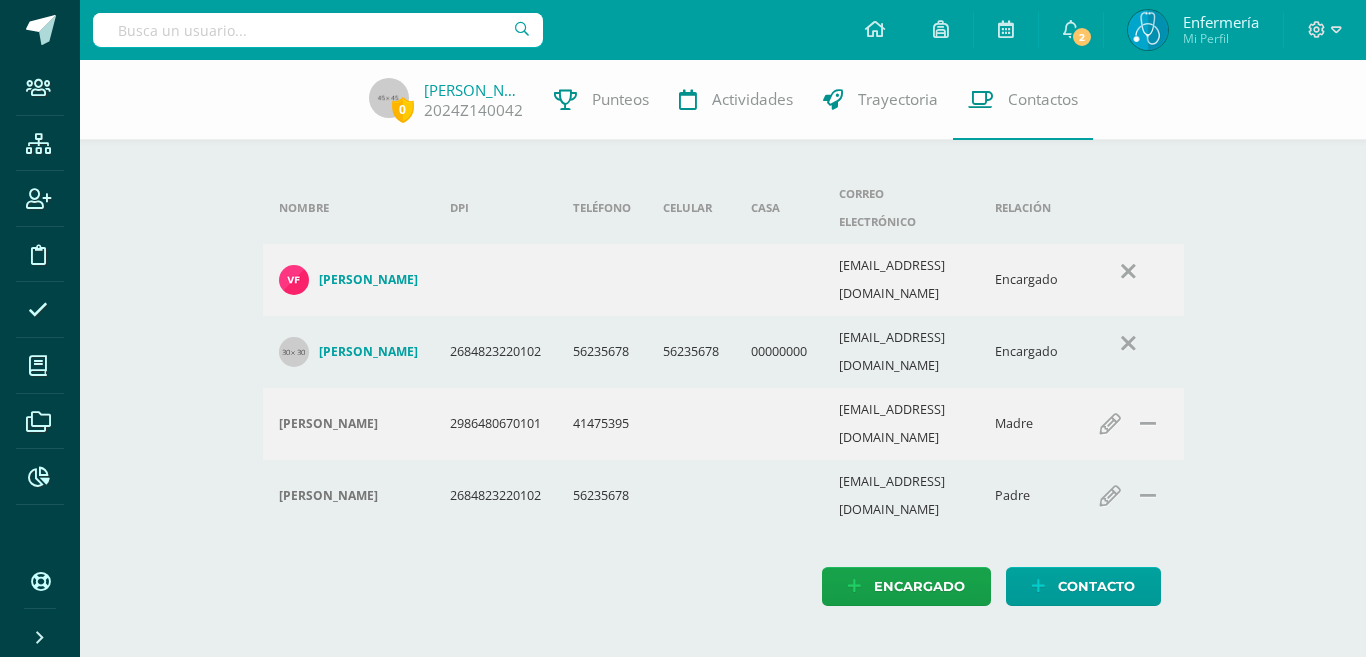 scroll, scrollTop: 0, scrollLeft: 0, axis: both 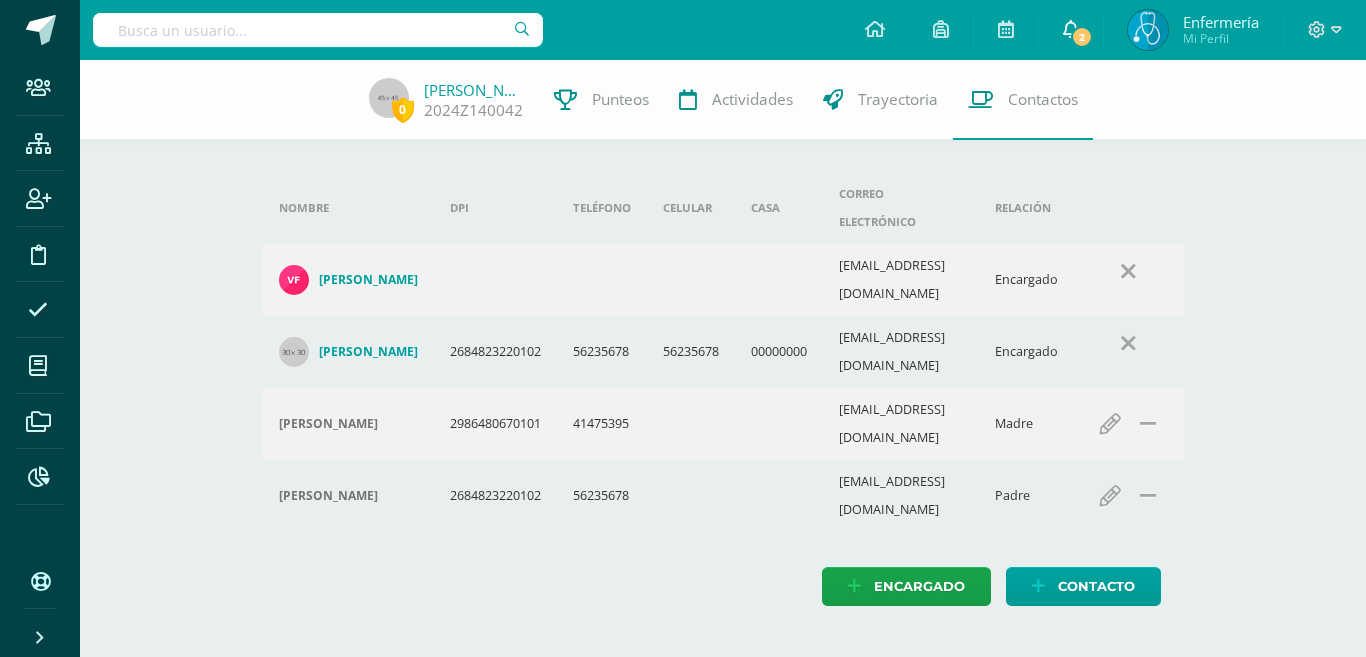 click at bounding box center [1071, 29] 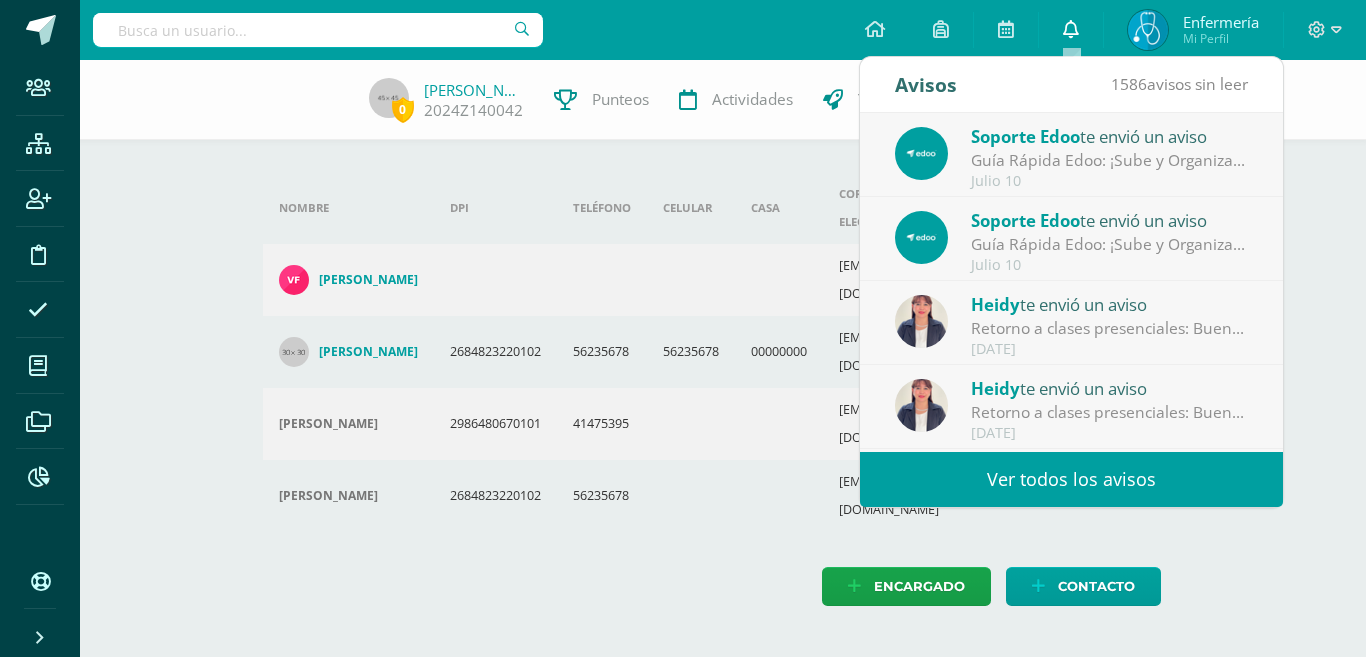 click at bounding box center (1071, 29) 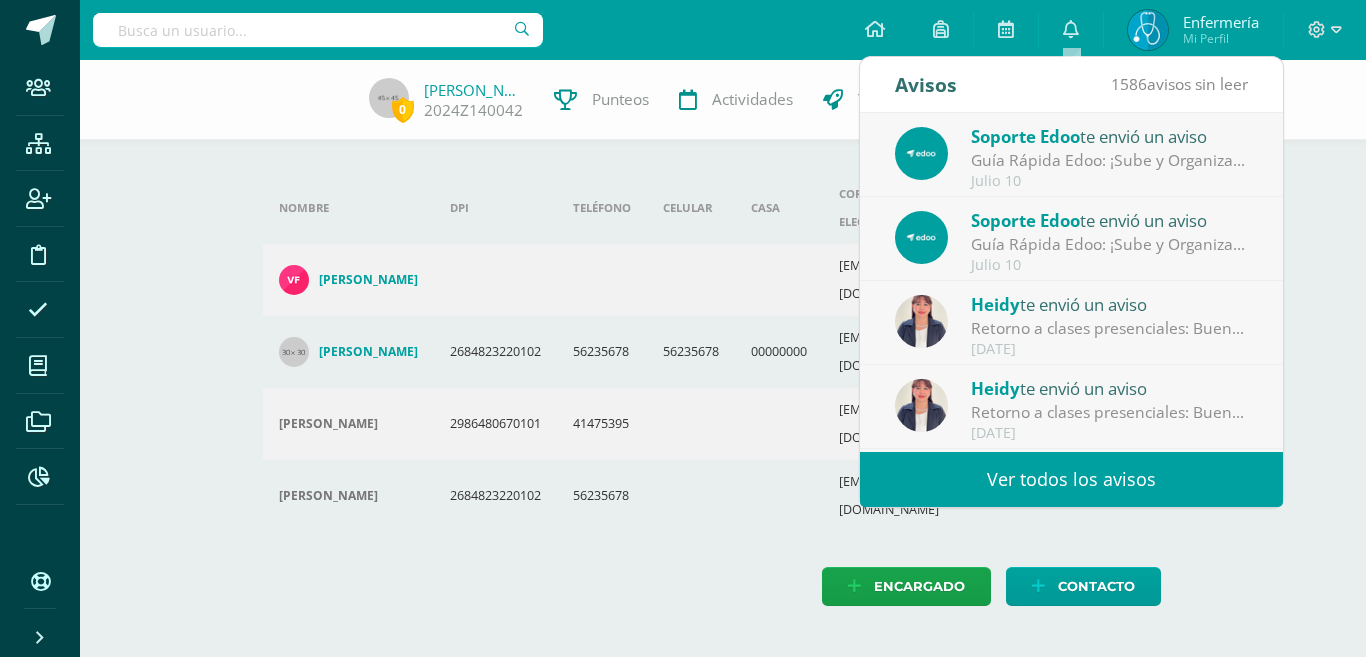 click on "Staff Estructura Inscripción Disciplina Asistencia Mis cursos Archivos Reportes Soporte
Ayuda
Reportar un problema
Centro de ayuda
Últimas actualizaciones
Cerrar panel  Configuración
Cerrar sesión
Enfermería
Mi Perfil 2 0 Mis accesos directos
Sitio Oficial
Manual de Convivencia 2025
Calendario 2025
Preprimaria Docentes 2025
Aún no hay accesos directos   a los que puedas acceder. Podrás ver todos los accesos directos   compartidos por el colegio desde acá.
0
Sofia Soto
2024Z140042
Punteos Actividades" at bounding box center [683, 323] 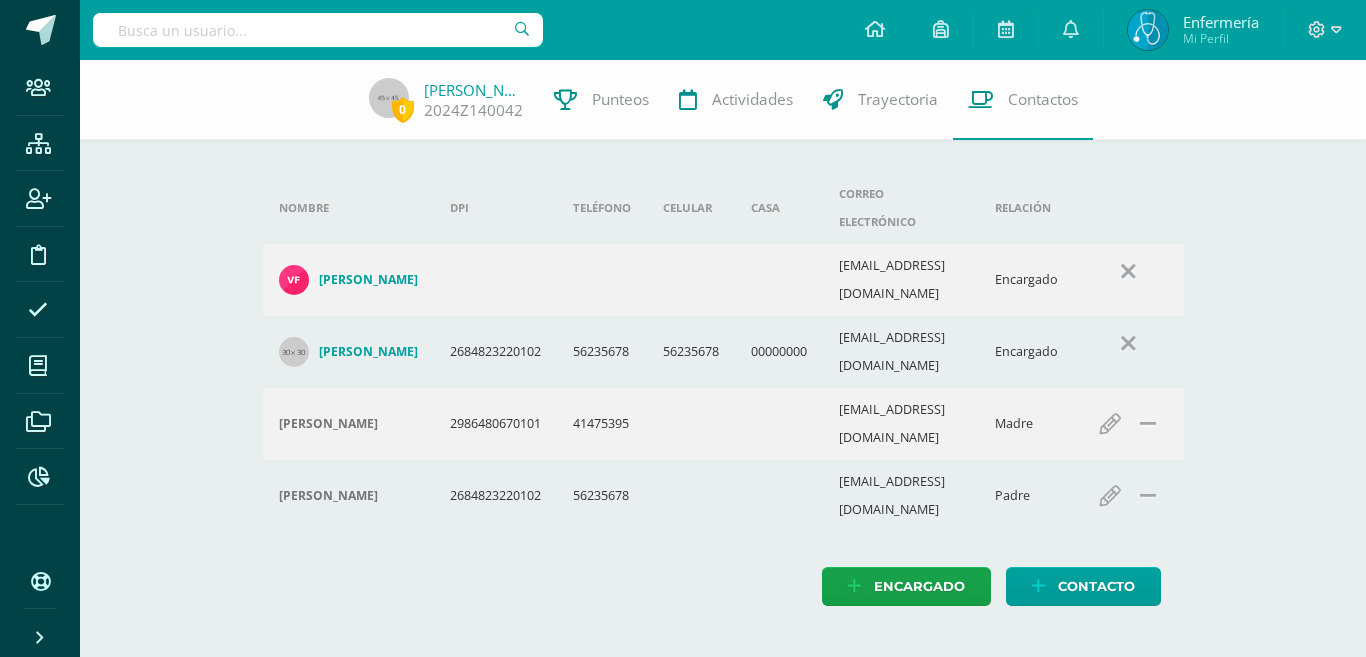 click on "Staff Estructura Inscripción Disciplina Asistencia Mis cursos Archivos Reportes Soporte
Ayuda
Reportar un problema
Centro de ayuda
Últimas actualizaciones
Cerrar panel  Configuración
Cerrar sesión
Enfermería
Mi Perfil 2 0 Mis accesos directos
Sitio Oficial
Manual de Convivencia 2025
Calendario 2025
Preprimaria Docentes 2025
Aún no hay accesos directos   a los que puedas acceder. Podrás ver todos los accesos directos   compartidos por el colegio desde acá.
0
Sofia Soto
2024Z140042
Punteos Actividades" at bounding box center [683, 323] 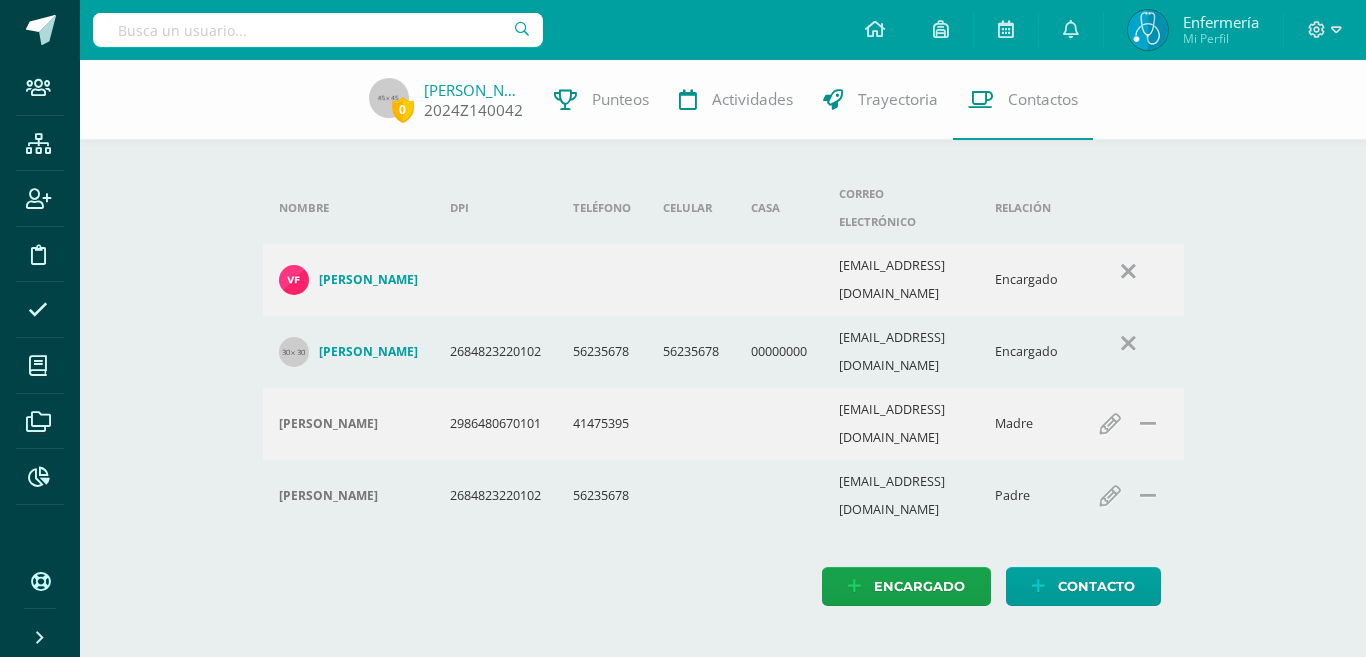 click on "Sofia Soto" at bounding box center [474, 90] 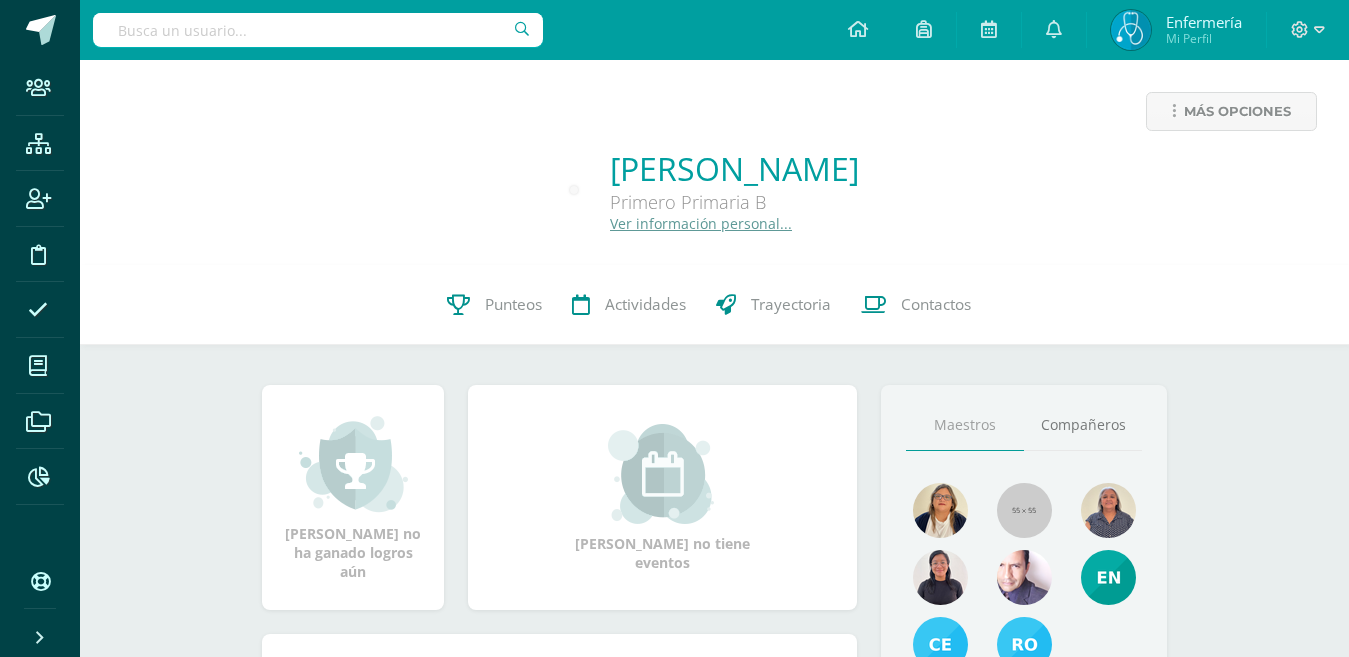 scroll, scrollTop: 0, scrollLeft: 0, axis: both 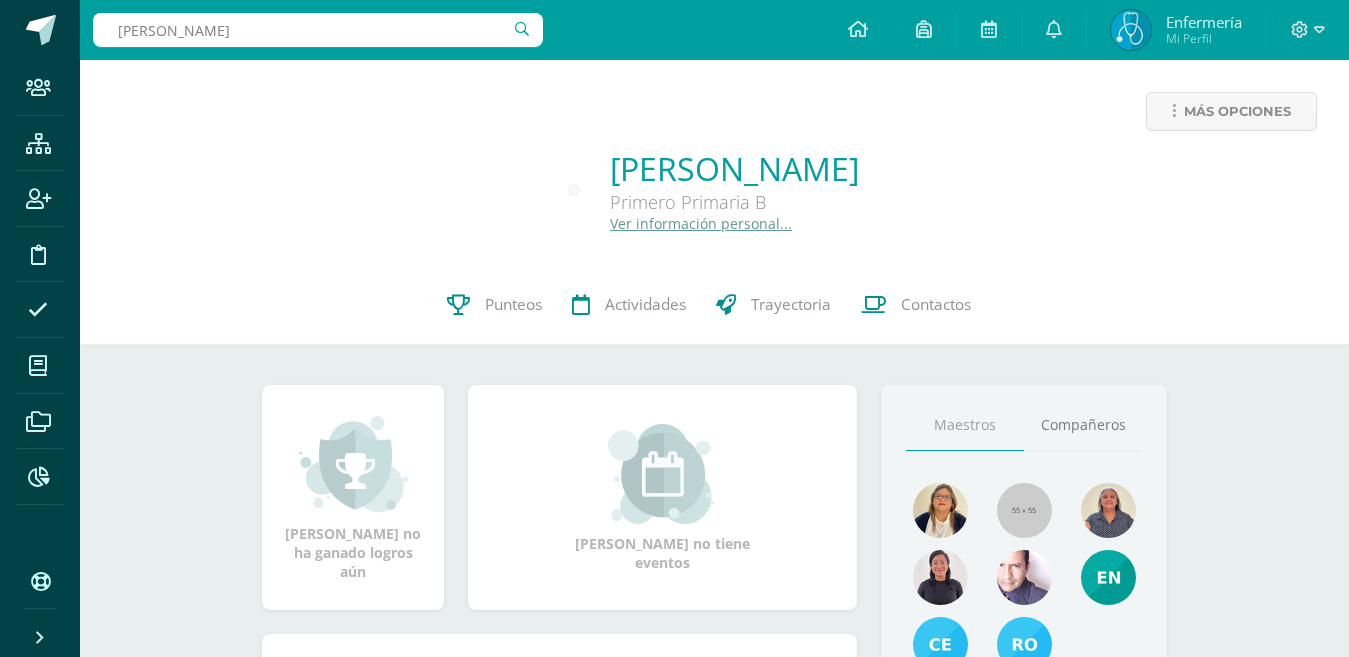 type on "Diaz Lopez" 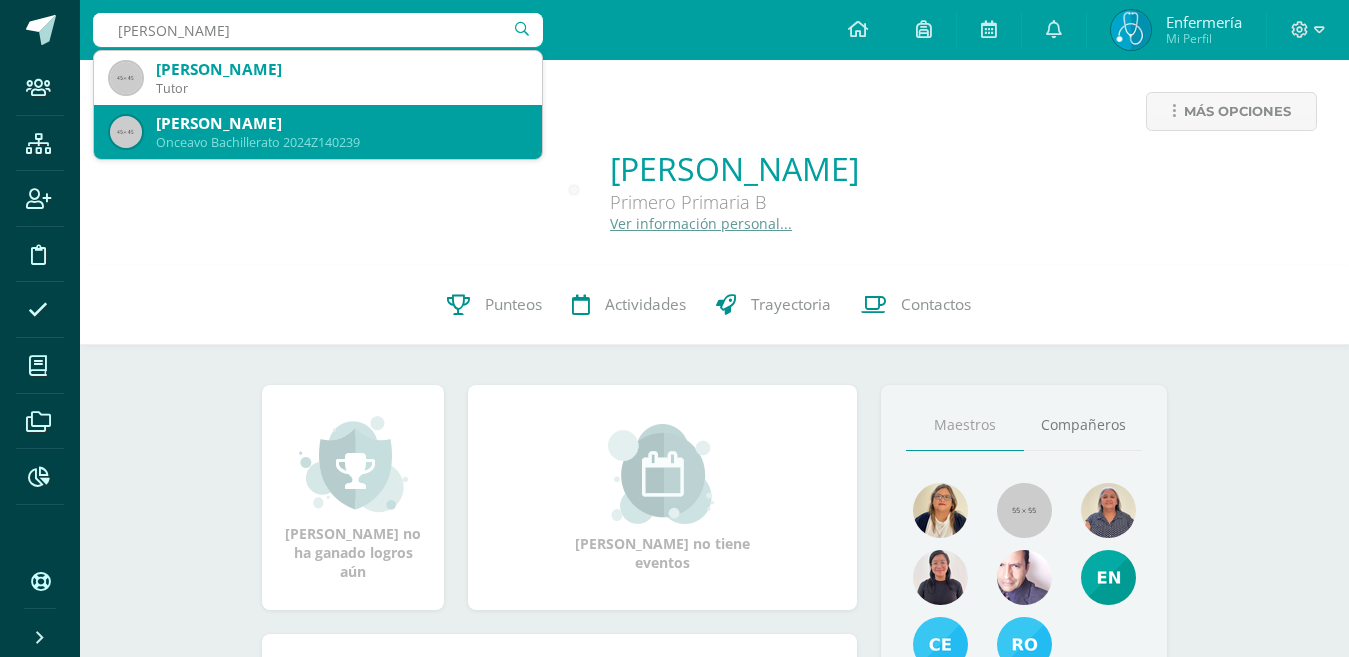 click on "[PERSON_NAME]" at bounding box center (341, 123) 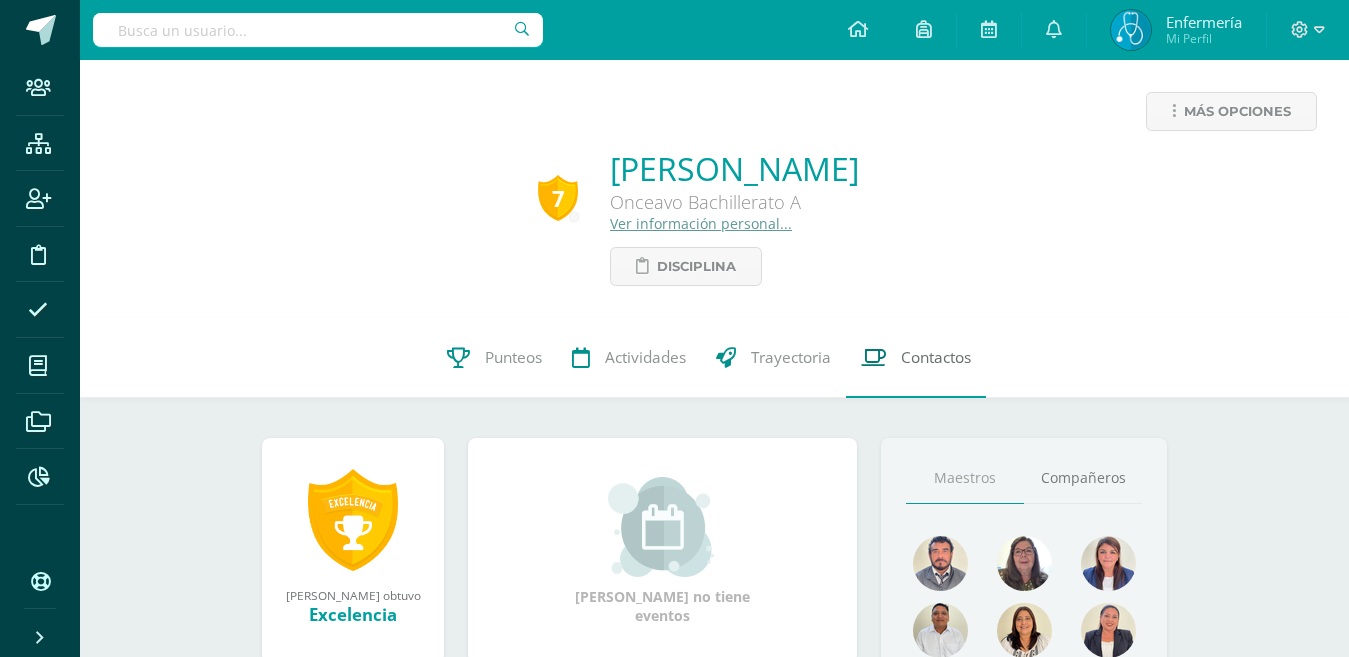 scroll, scrollTop: 0, scrollLeft: 0, axis: both 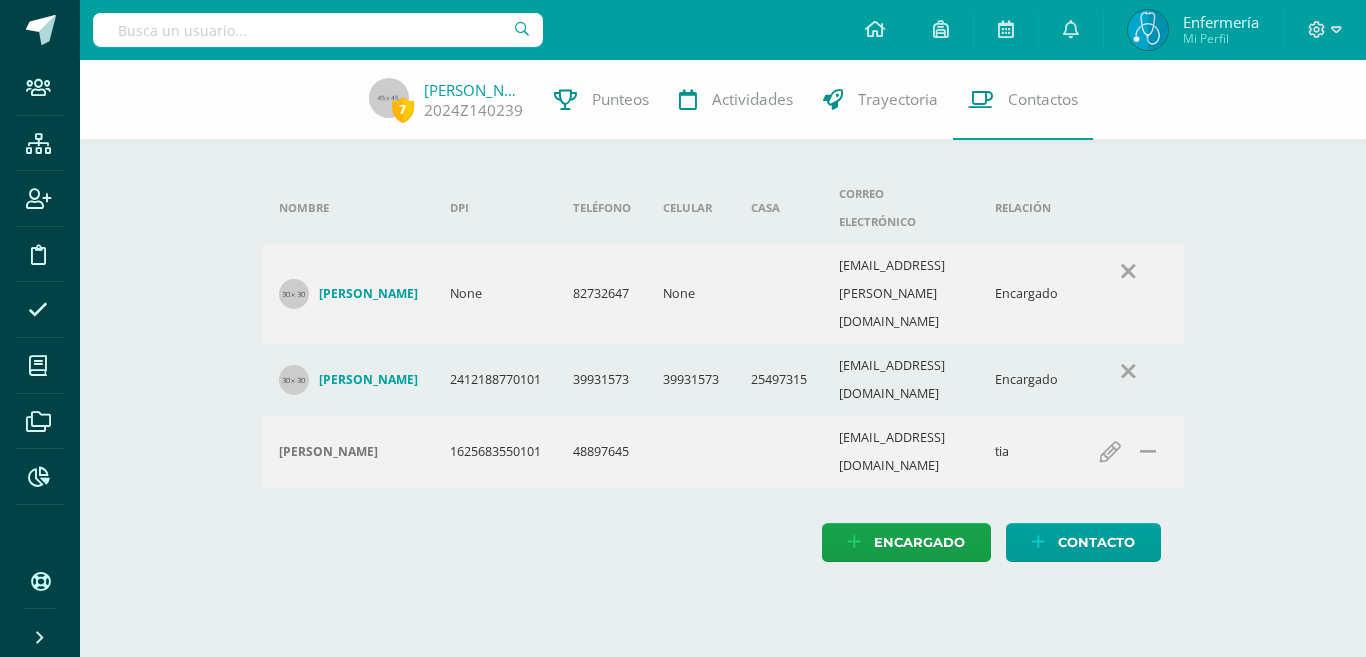click on "Staff Estructura Inscripción Disciplina Asistencia Mis cursos Archivos Reportes Soporte
Ayuda
Reportar un problema
Centro de ayuda
Últimas actualizaciones
Cerrar panel  Configuración
Cerrar sesión
Enfermería
Mi Perfil Avisos
1586
avisos sin leer
Avisos Soporte Edoo  te envió un aviso
Julio 10
Soporte Edoo  te envió un aviso
Julio 10
Heidy   te envió un aviso
Retorno a clases presenciales:
Buenas tardes apreciadas familias de todos los niveles, es un gusto poder saludarlas.
Les compartimos un aviso de interés.
Bendiciones.
Heidy   te envió un aviso" at bounding box center (683, 301) 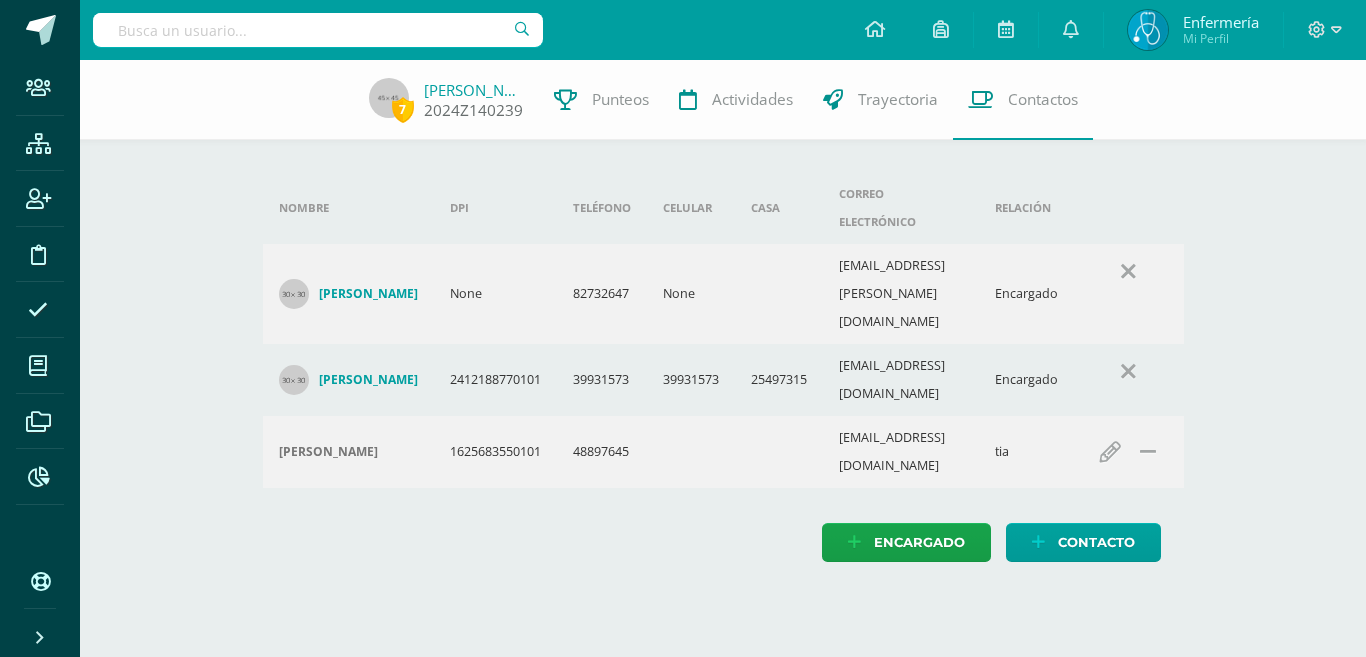 click on "[PERSON_NAME]" at bounding box center [474, 90] 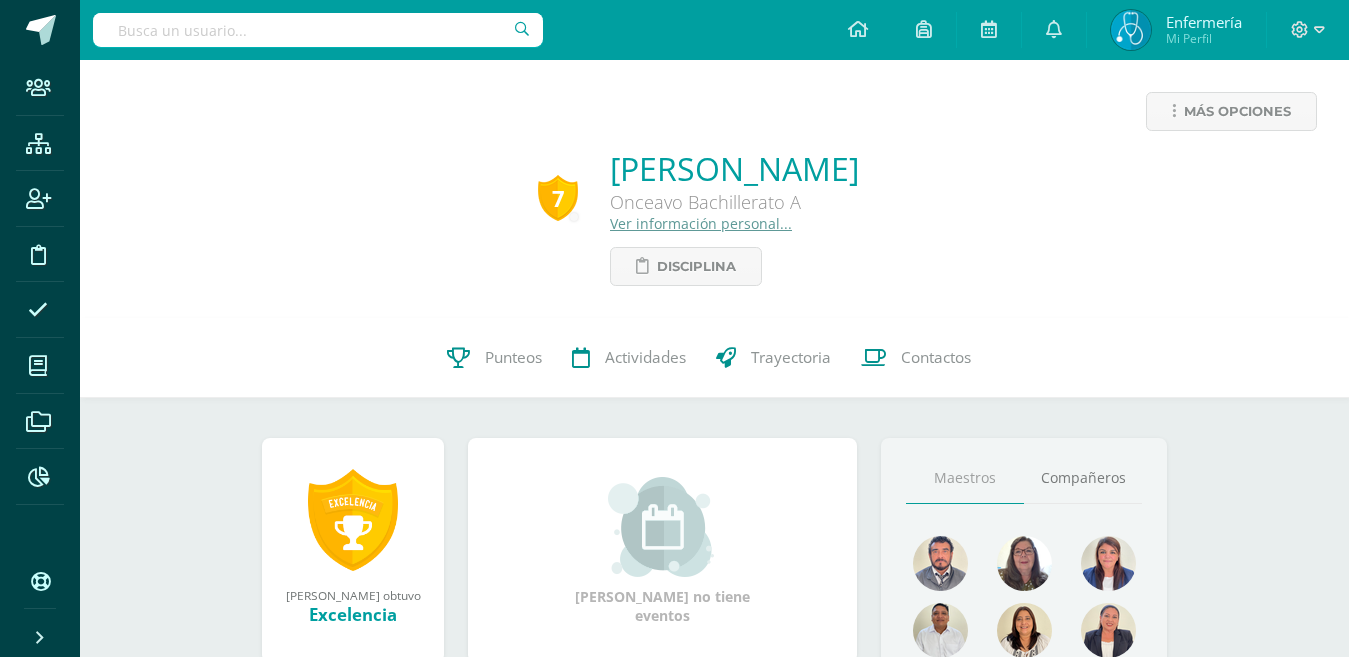 scroll, scrollTop: 0, scrollLeft: 0, axis: both 